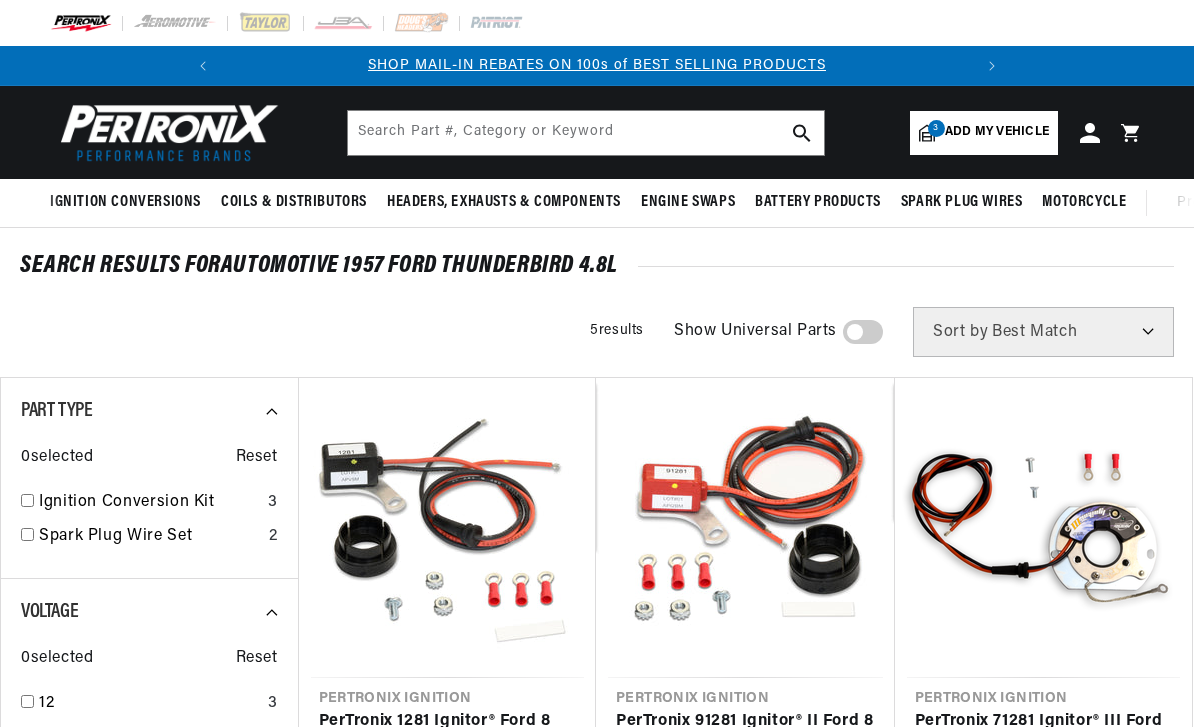 scroll, scrollTop: 388, scrollLeft: 0, axis: vertical 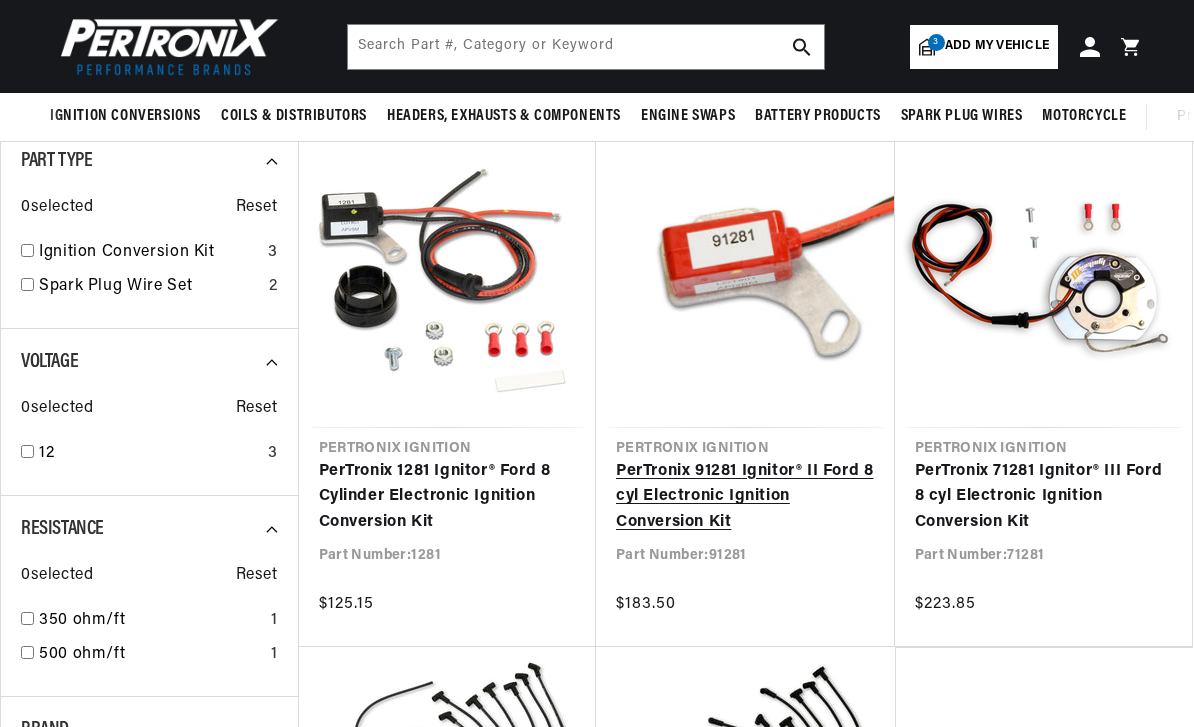 click on "PerTronix 91281 Ignitor® II Ford 8 cyl Electronic Ignition Conversion Kit" at bounding box center (745, 497) 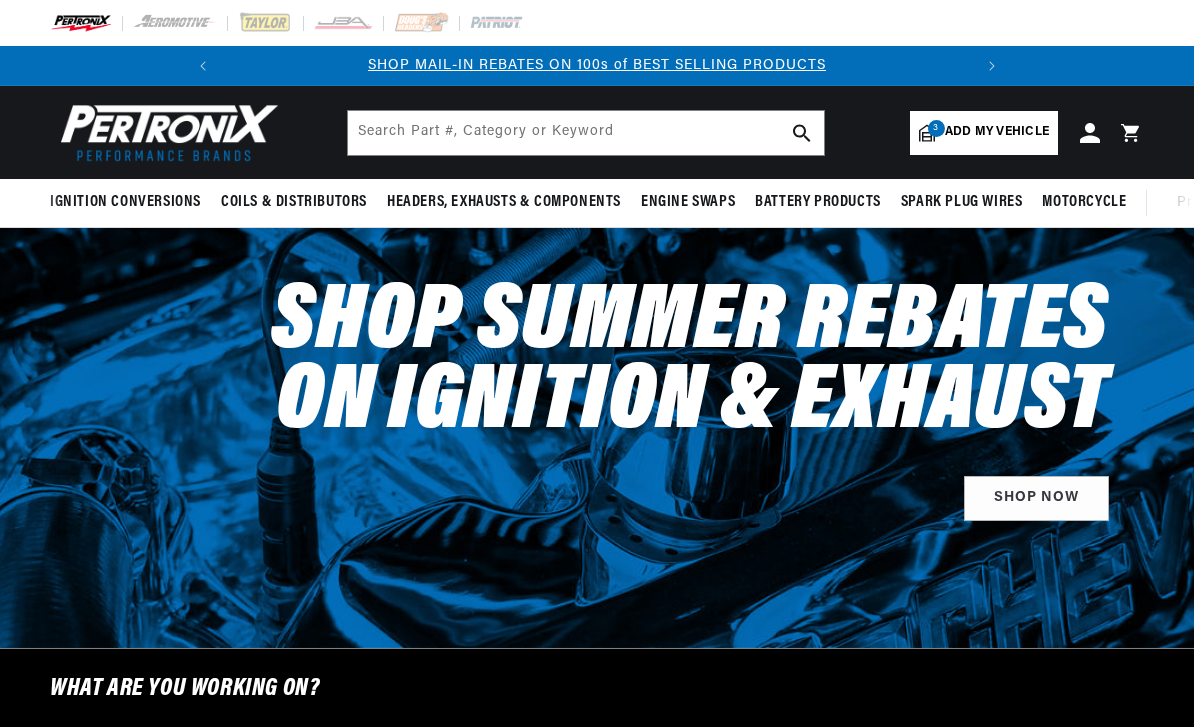 select on "1957" 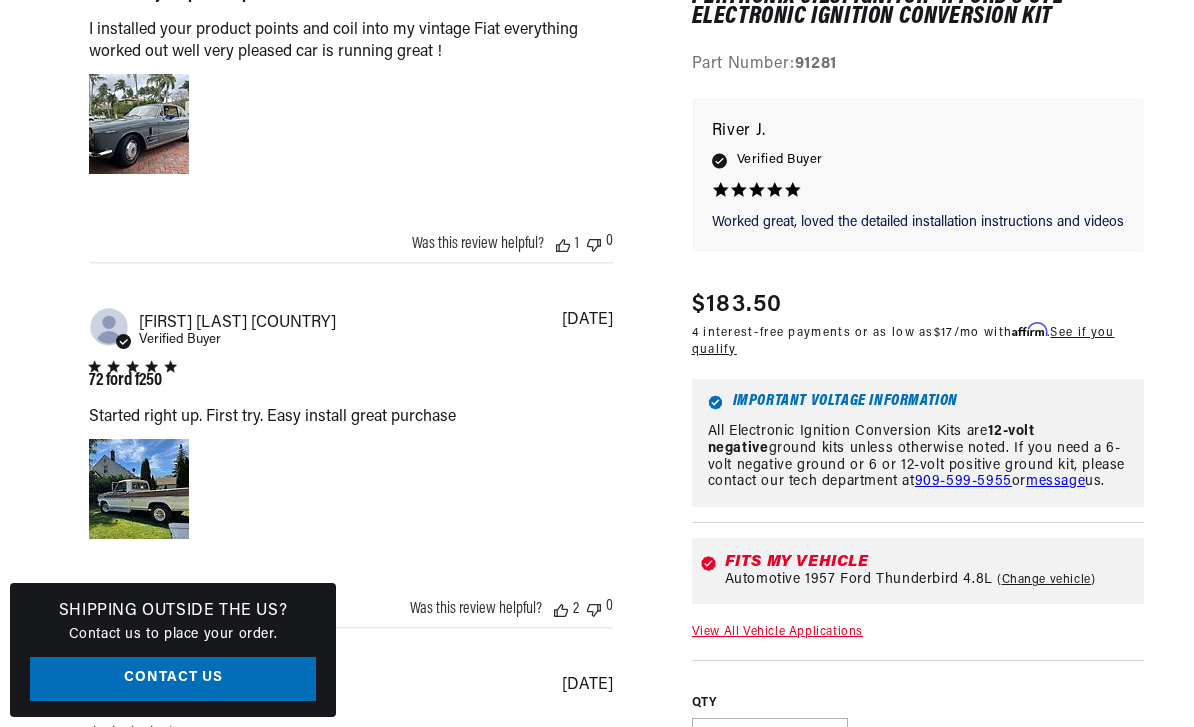 scroll, scrollTop: 1703, scrollLeft: 0, axis: vertical 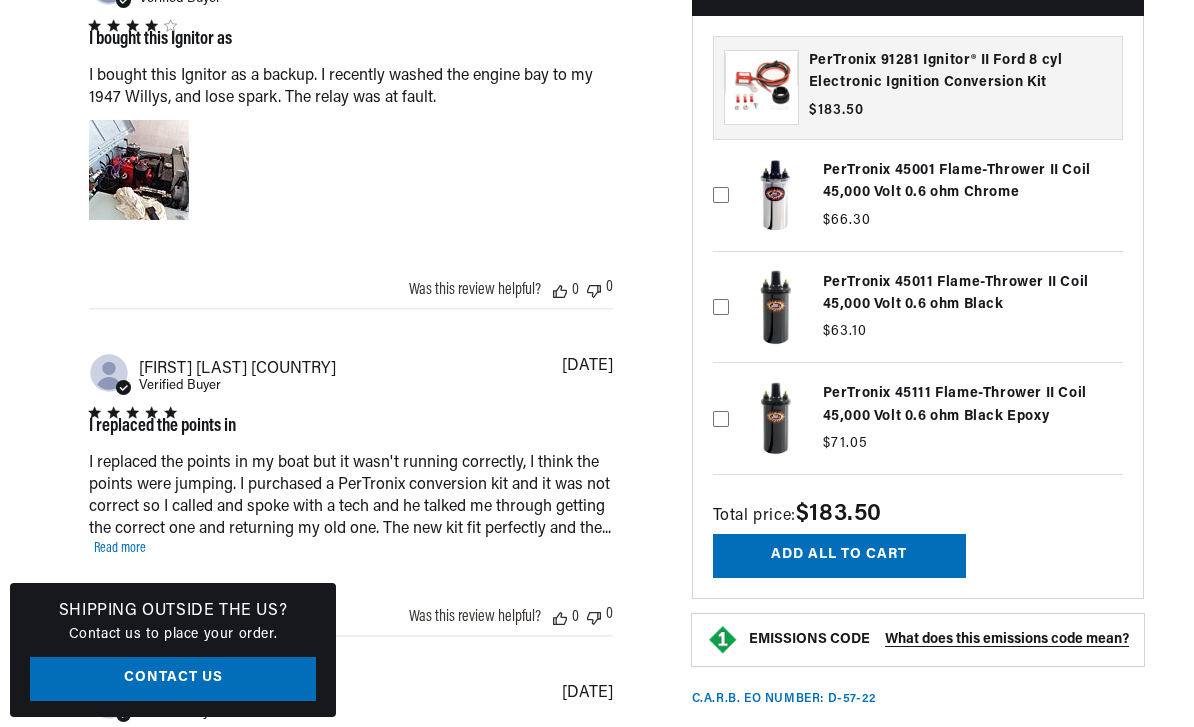 click at bounding box center [918, 307] 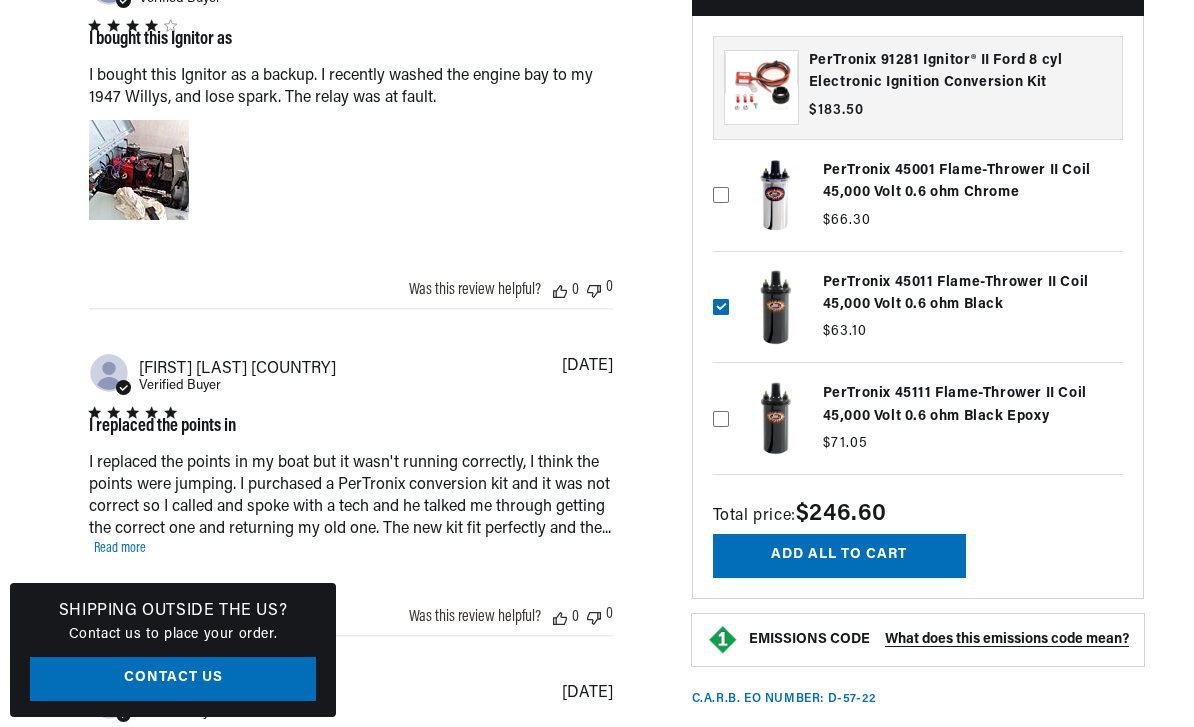 click at bounding box center [918, 307] 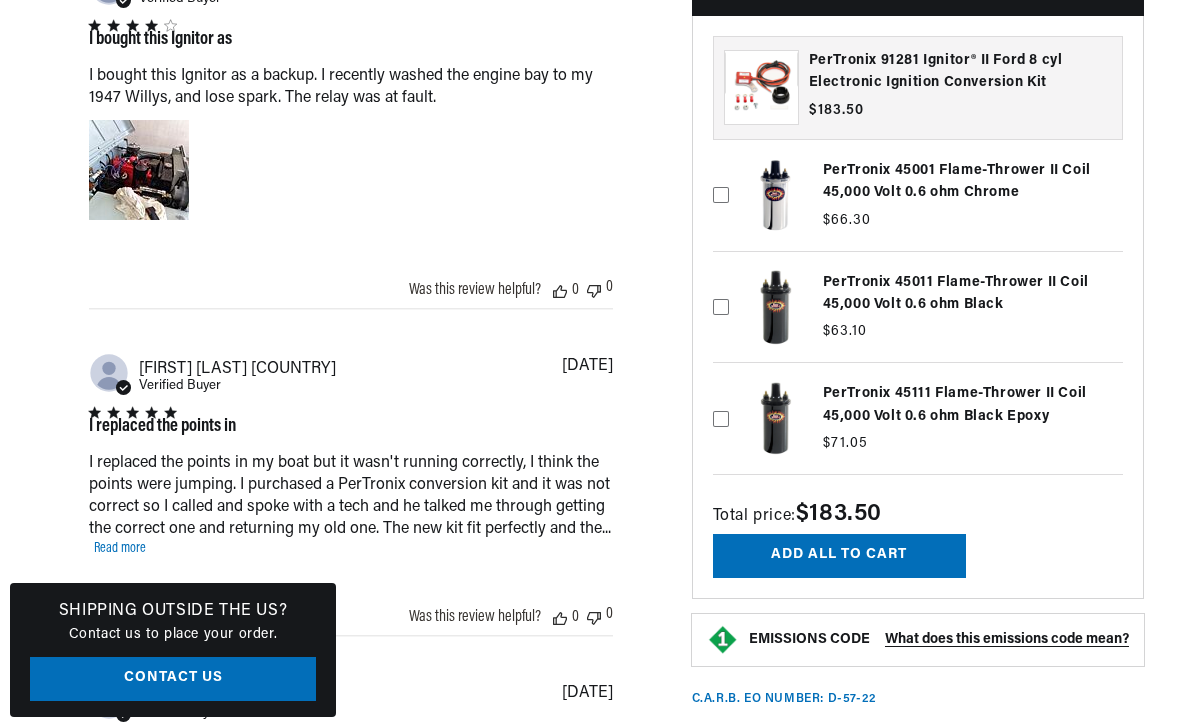 scroll, scrollTop: 0, scrollLeft: 747, axis: horizontal 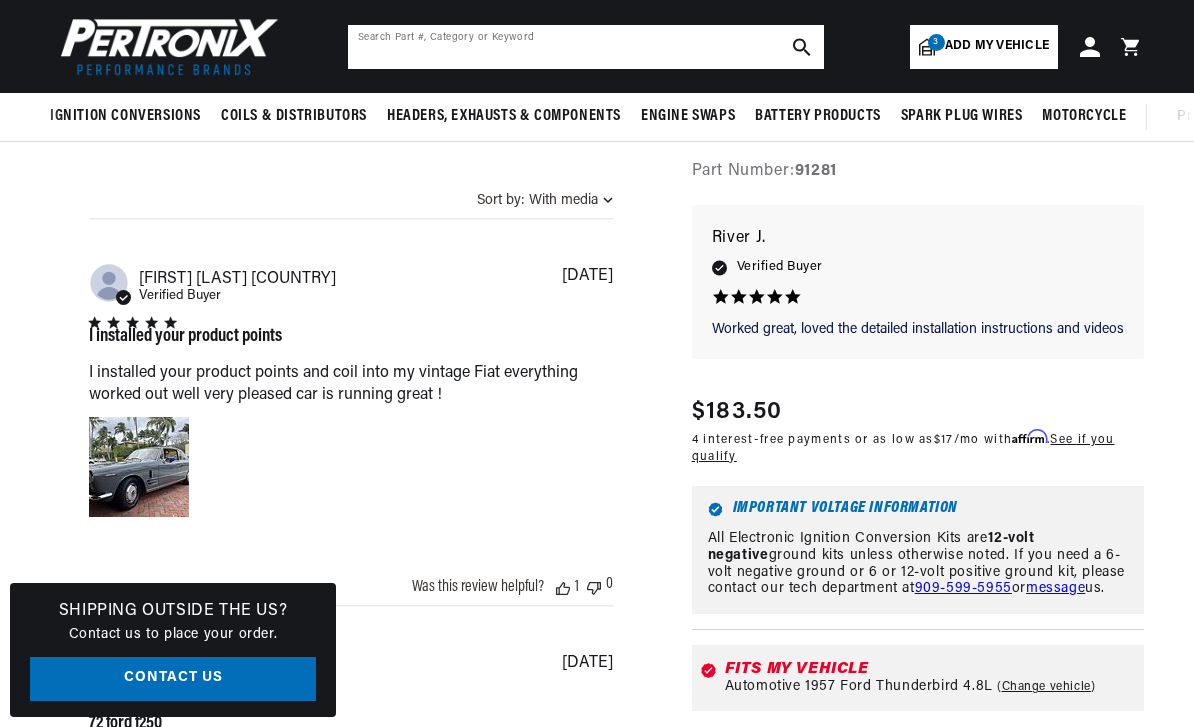 click at bounding box center [586, 47] 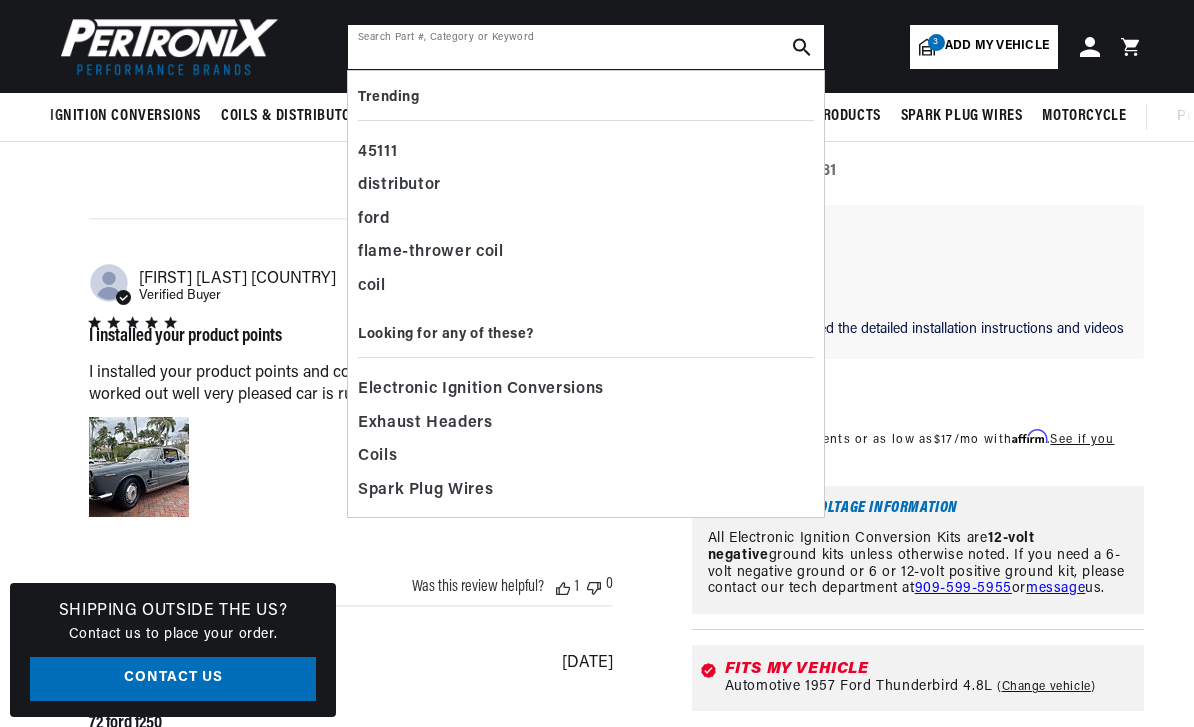 scroll, scrollTop: 0, scrollLeft: 0, axis: both 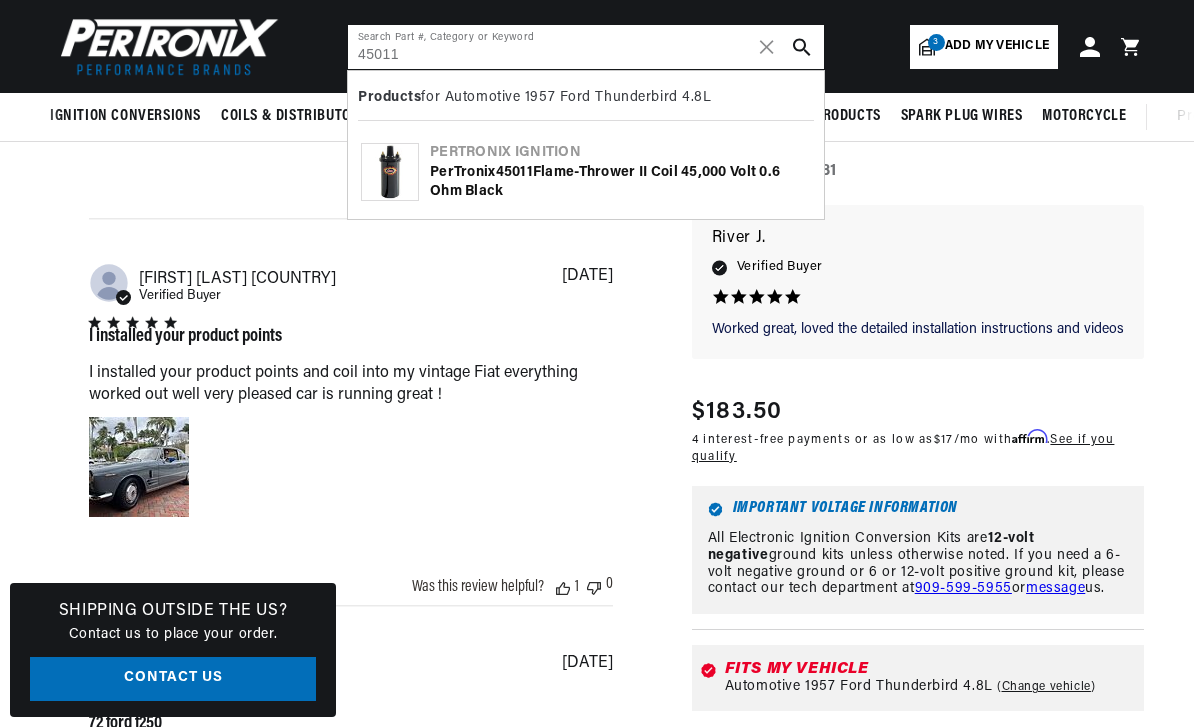 type on "45011" 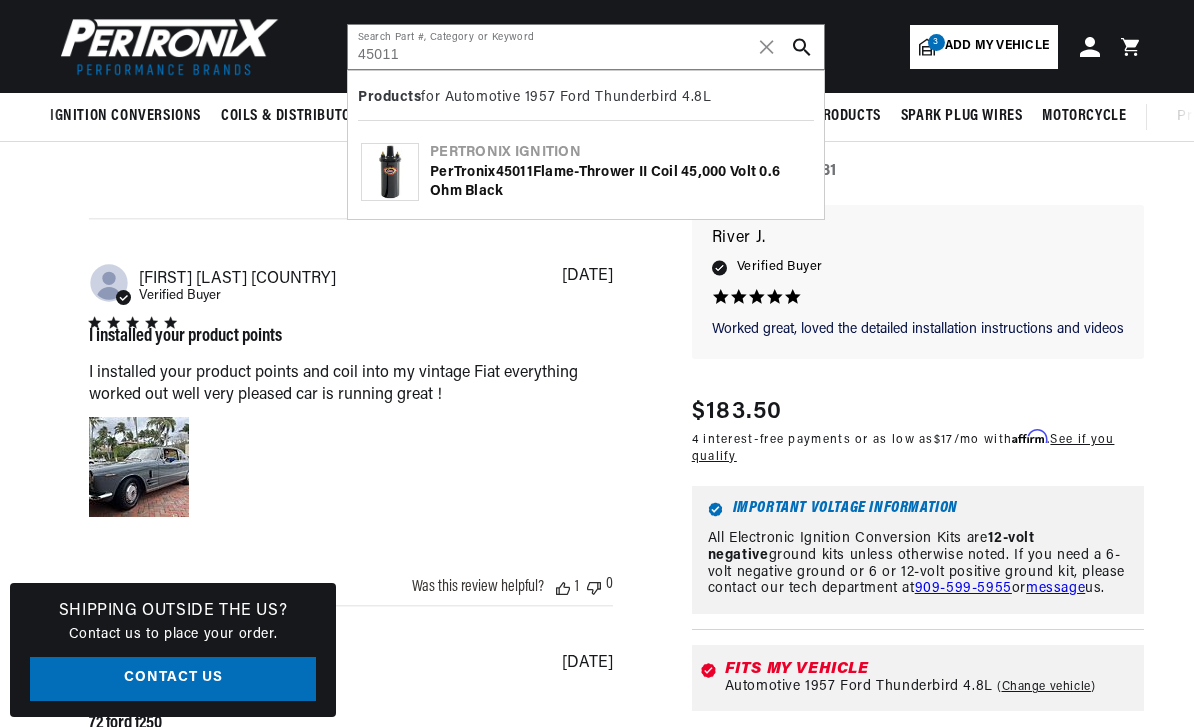 click on "PerTronix  45011  Flame-Thrower II Coil 45,000 Volt 0.6 ohm Black" at bounding box center (620, 182) 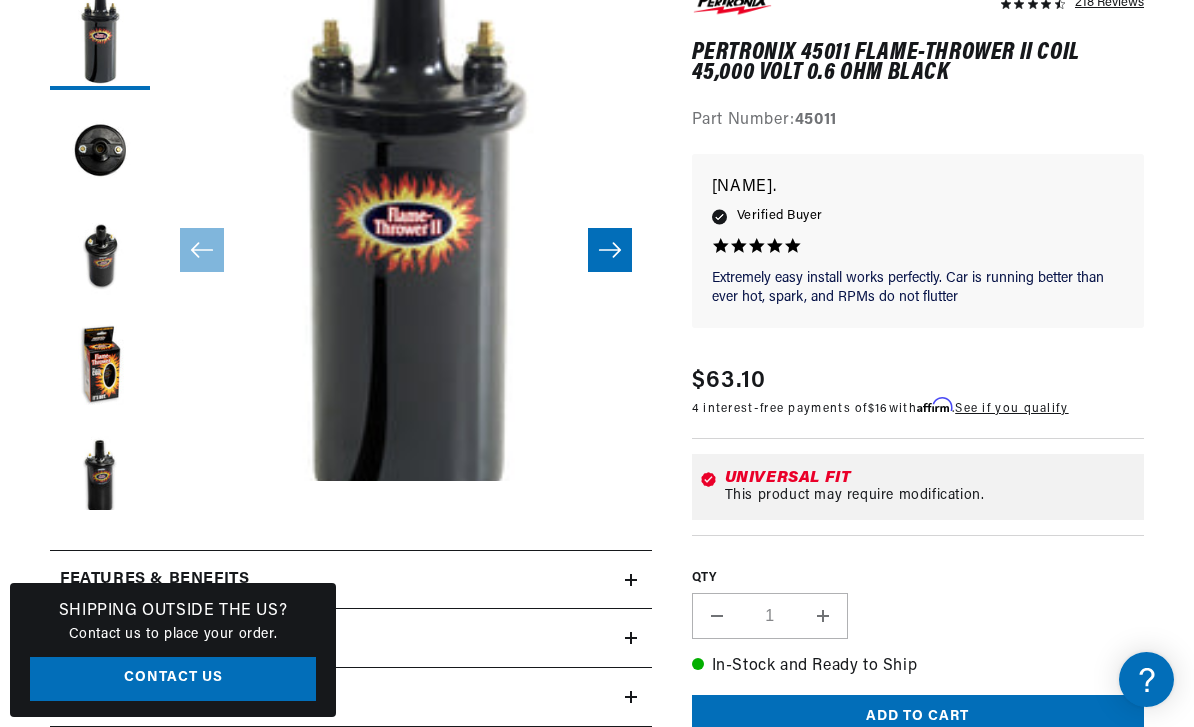 scroll, scrollTop: 351, scrollLeft: 0, axis: vertical 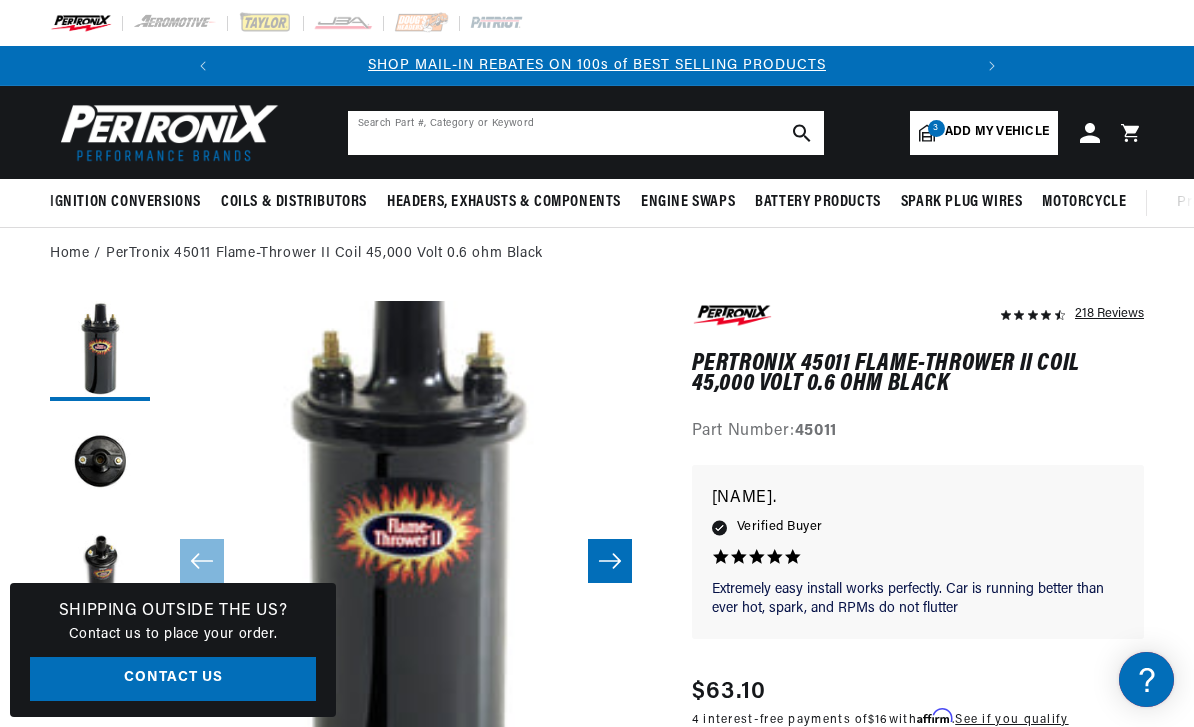 click at bounding box center (586, 133) 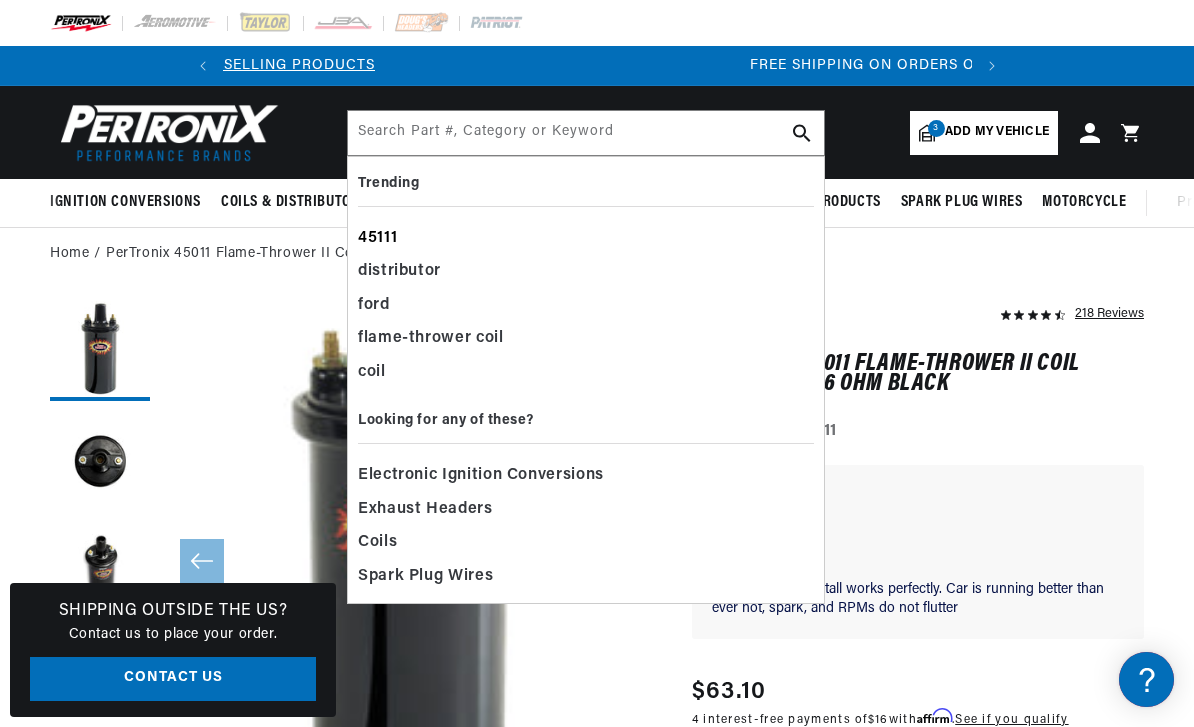 click on "45111" at bounding box center [586, 239] 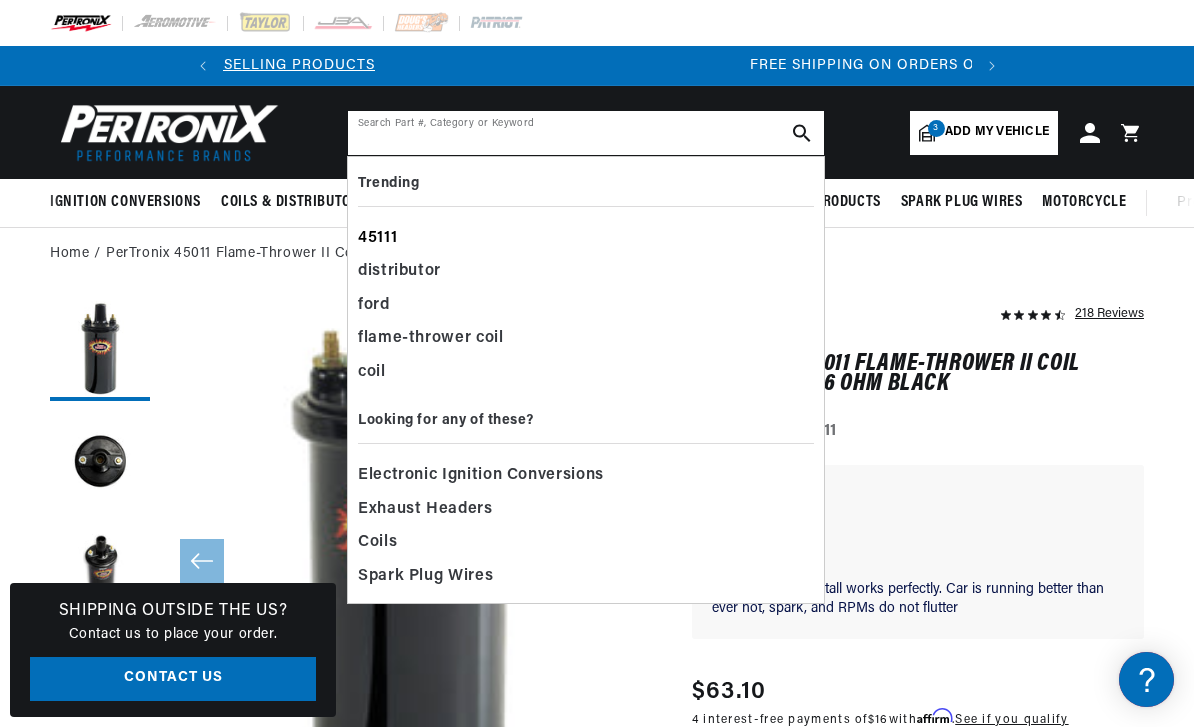 scroll, scrollTop: 0, scrollLeft: 738, axis: horizontal 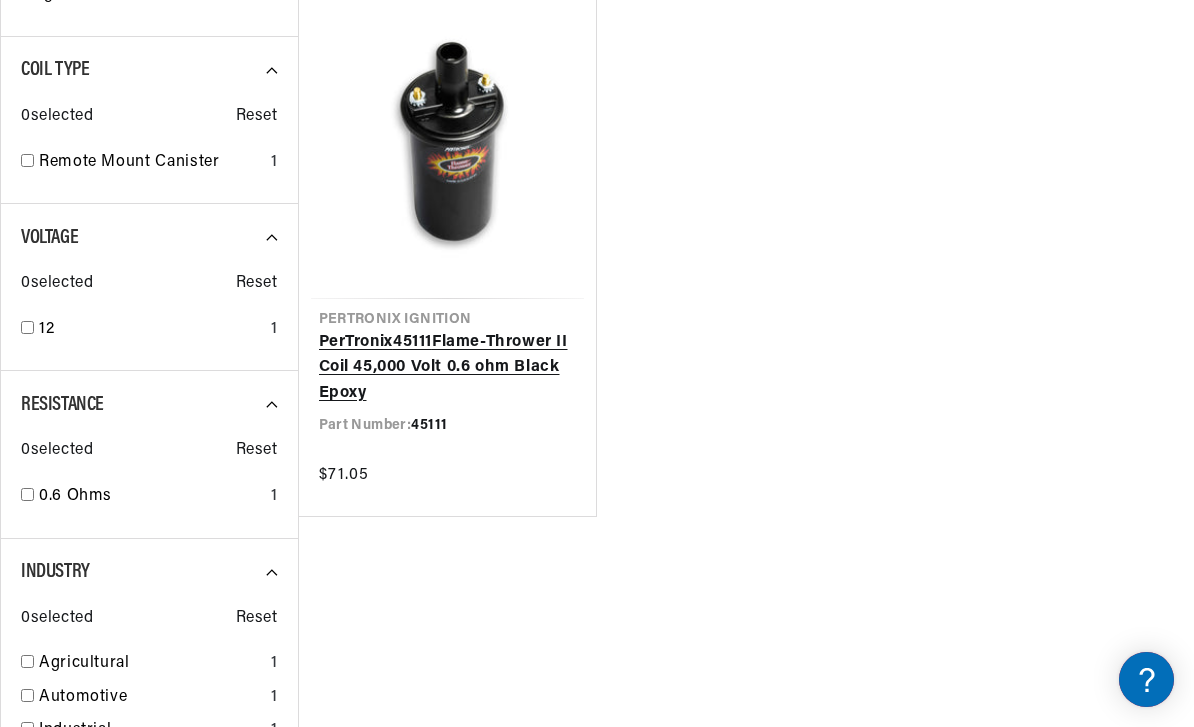 click on "PerTronix  45111  Flame-Thrower II Coil 45,000 Volt 0.6 ohm Black Epoxy" at bounding box center (448, 368) 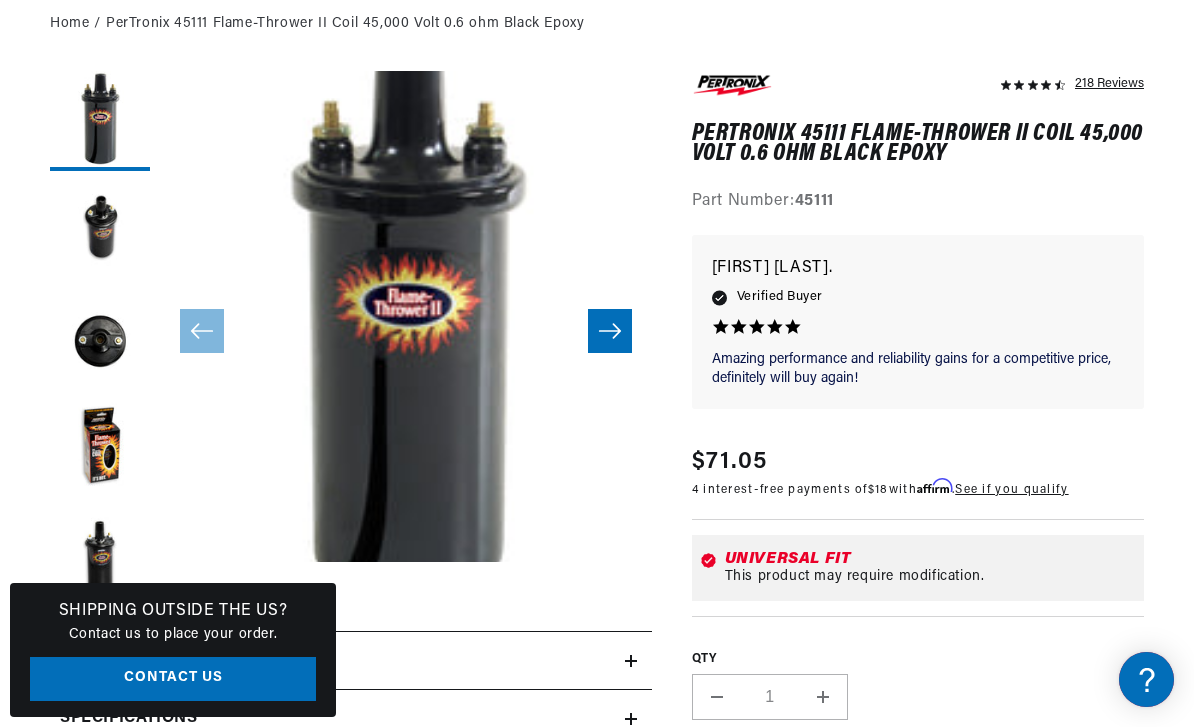 scroll, scrollTop: 331, scrollLeft: 0, axis: vertical 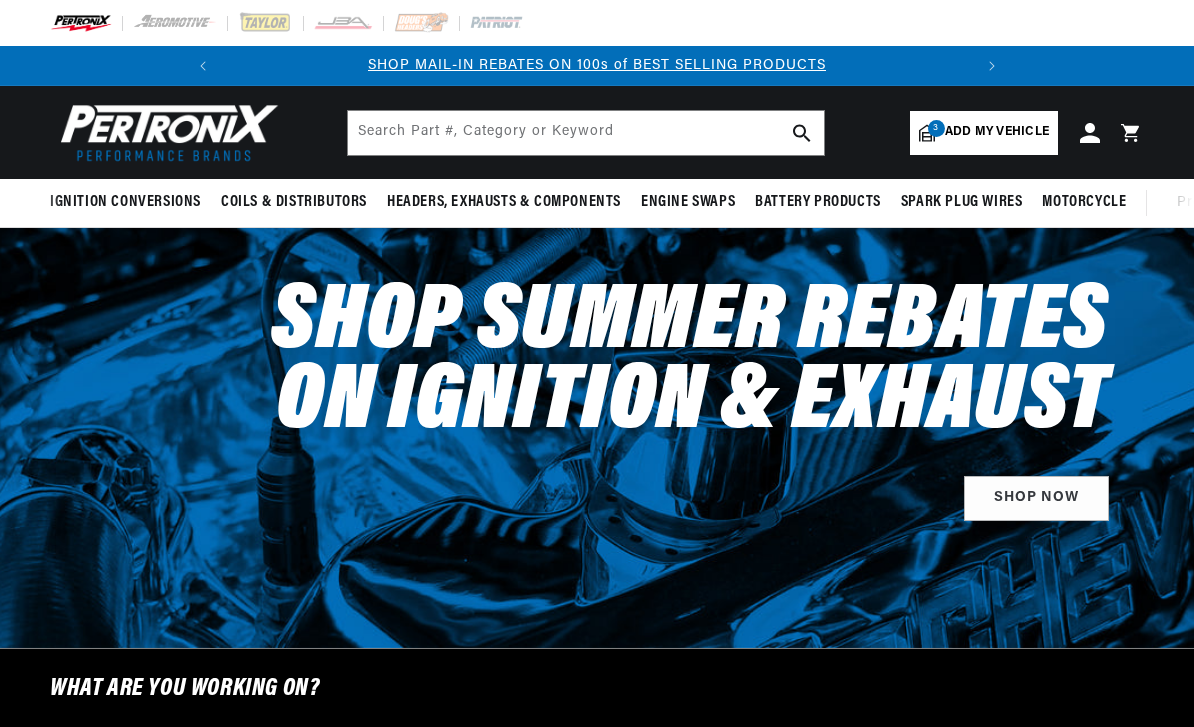 select on "1957" 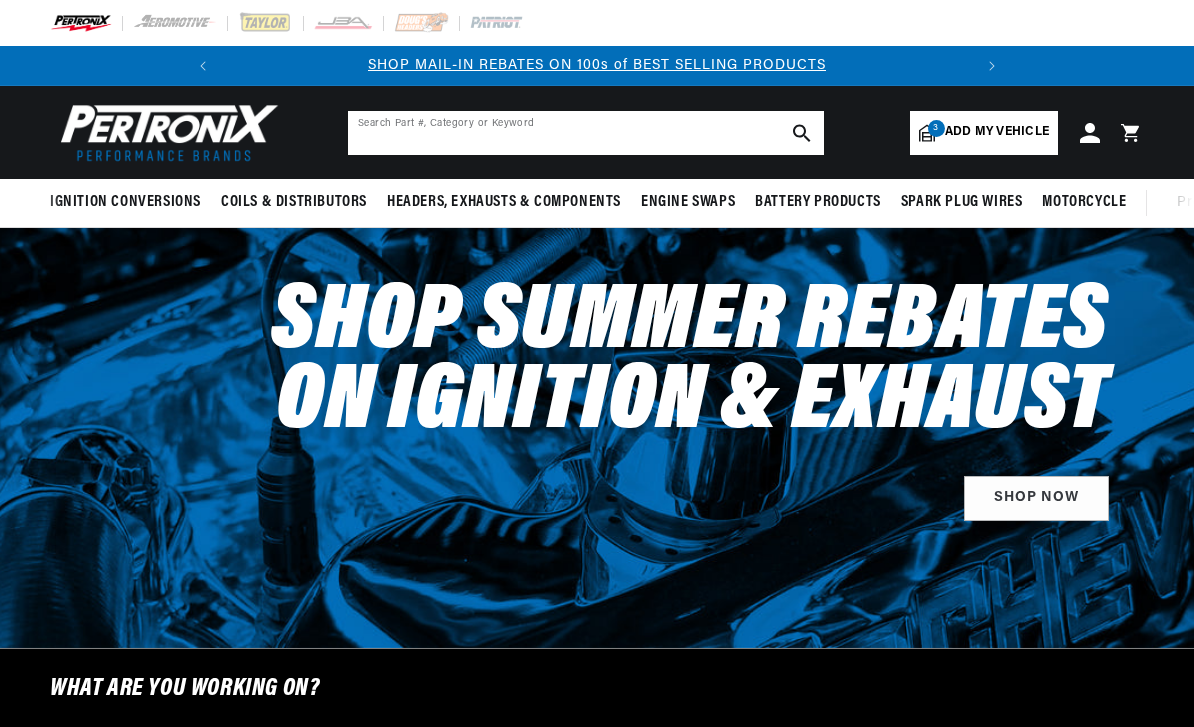 click at bounding box center [586, 133] 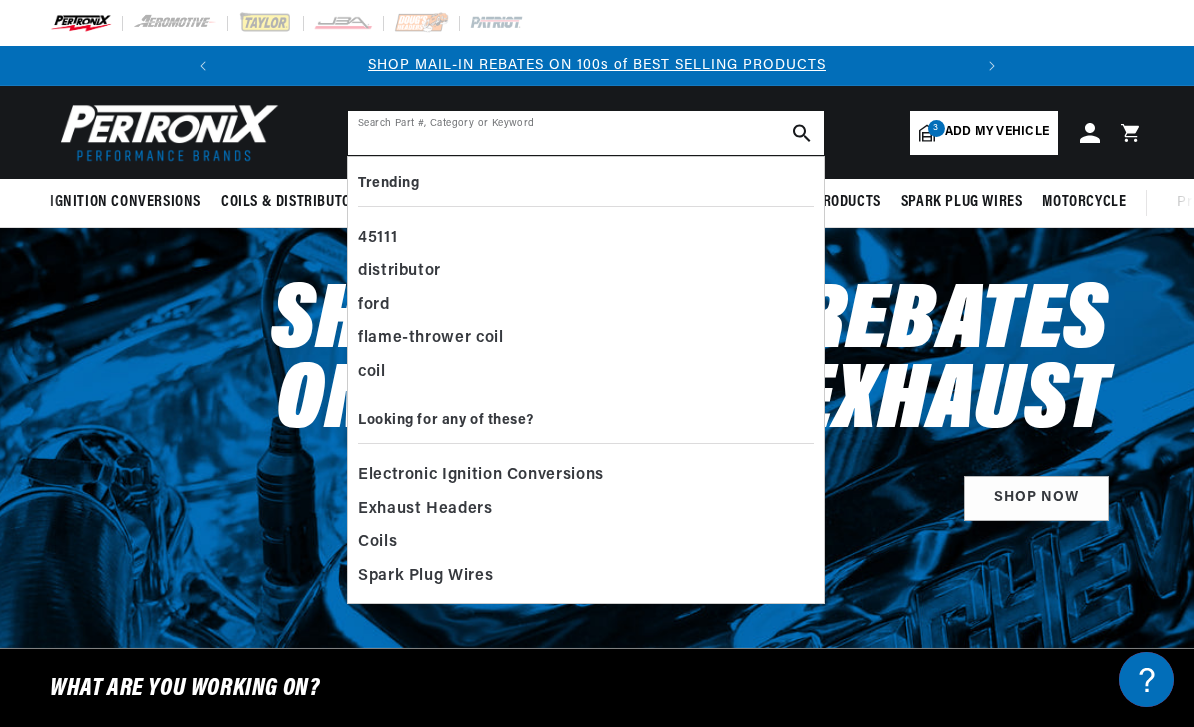 scroll, scrollTop: 0, scrollLeft: 0, axis: both 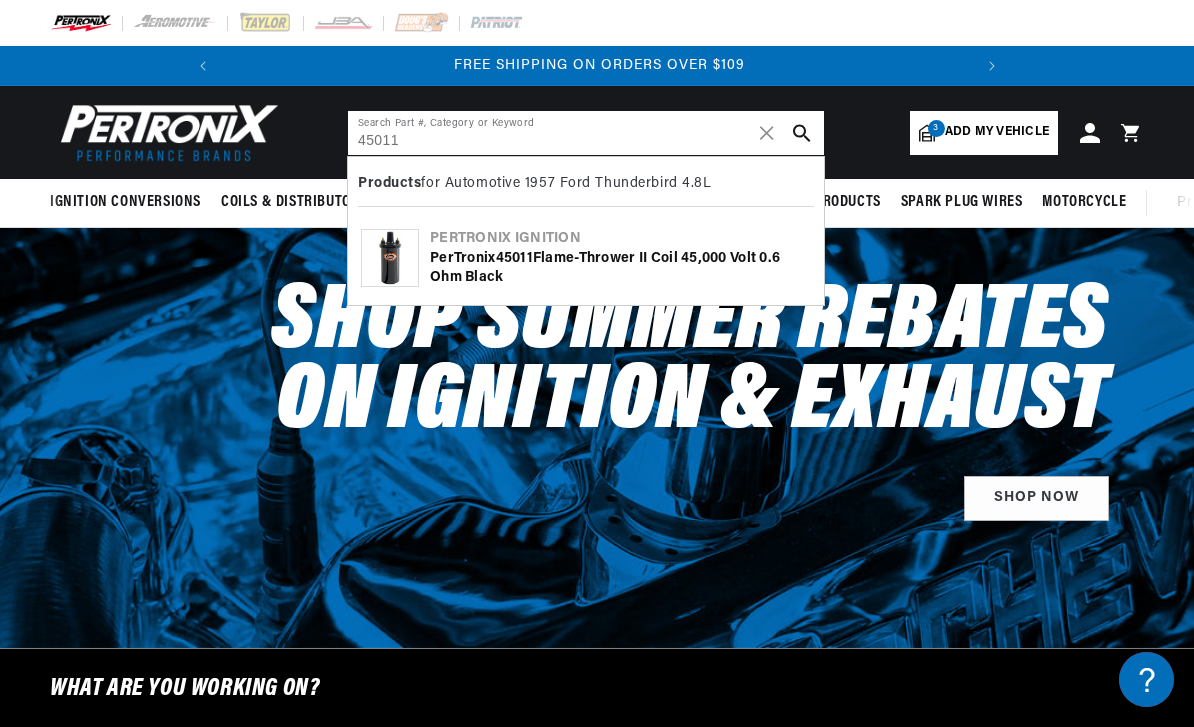 type on "45011" 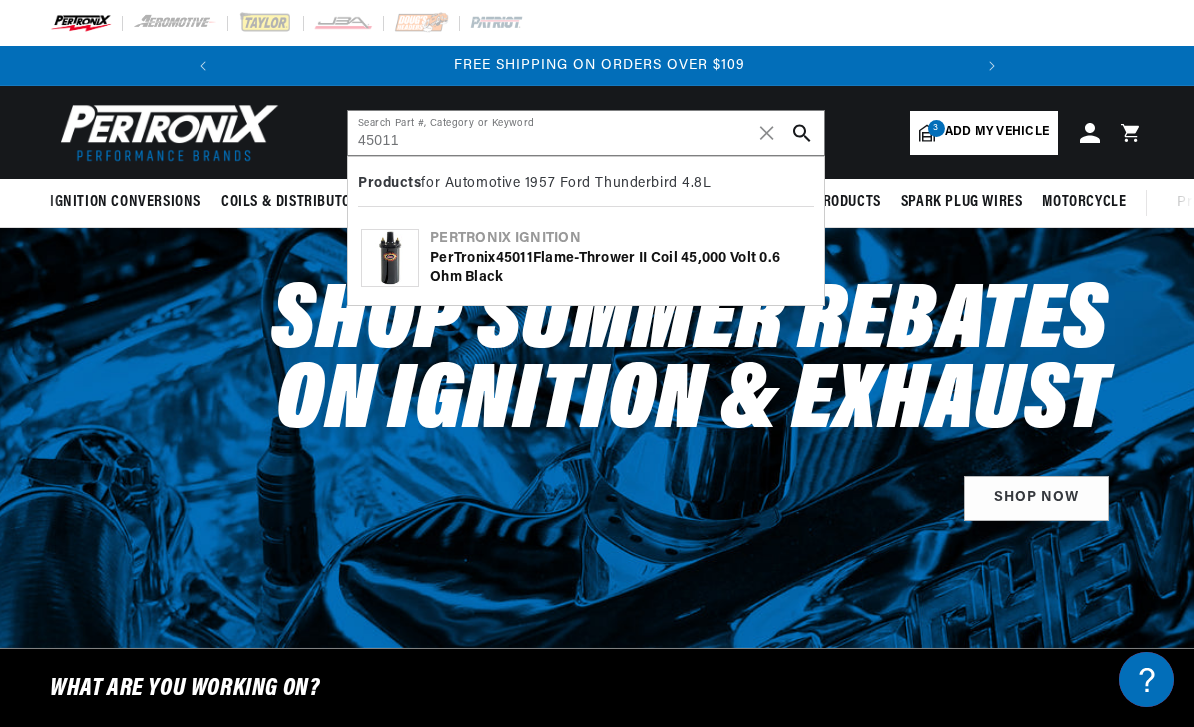 click on "PerTronix  45011  Flame-Thrower II Coil 45,000 Volt 0.6 ohm Black" at bounding box center (620, 268) 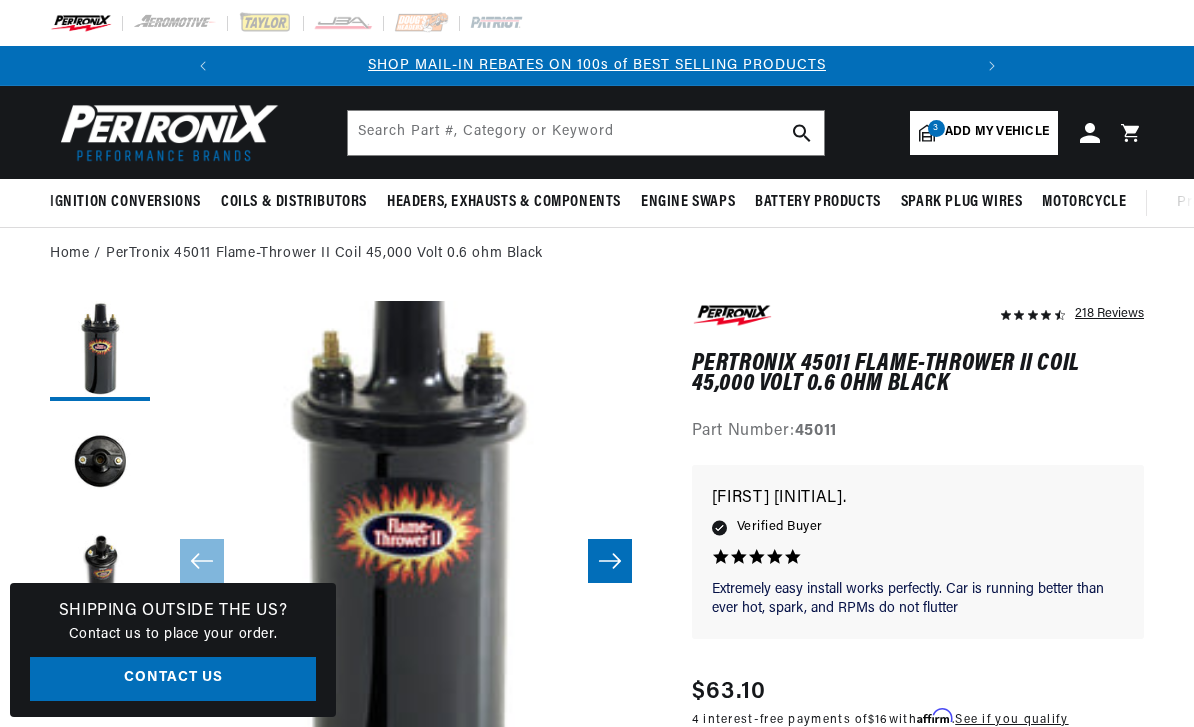 scroll, scrollTop: 0, scrollLeft: 0, axis: both 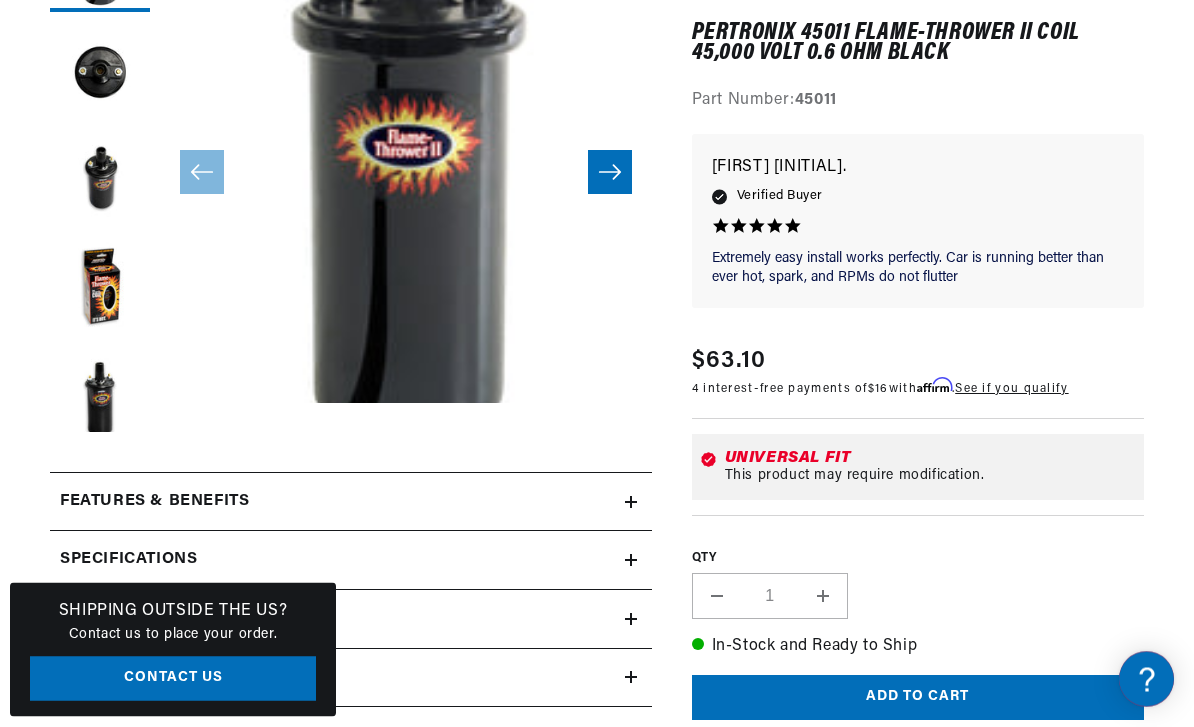 click on "Features & Benefits" at bounding box center [154, 503] 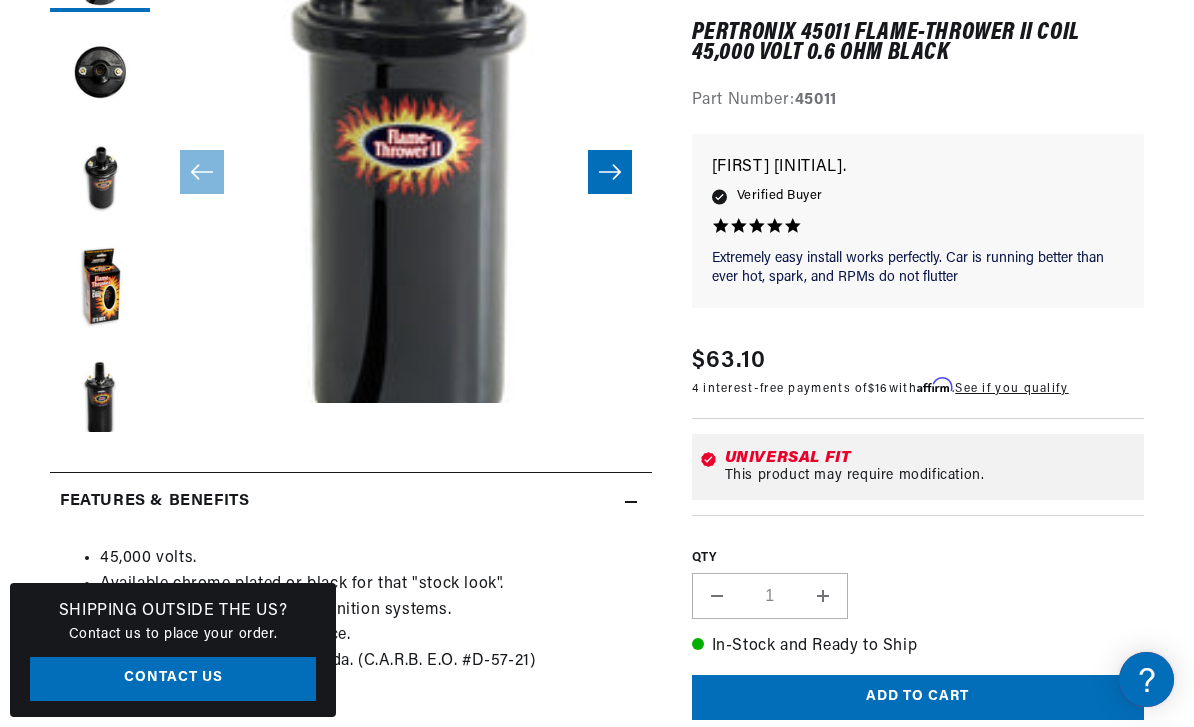 scroll, scrollTop: 486, scrollLeft: 0, axis: vertical 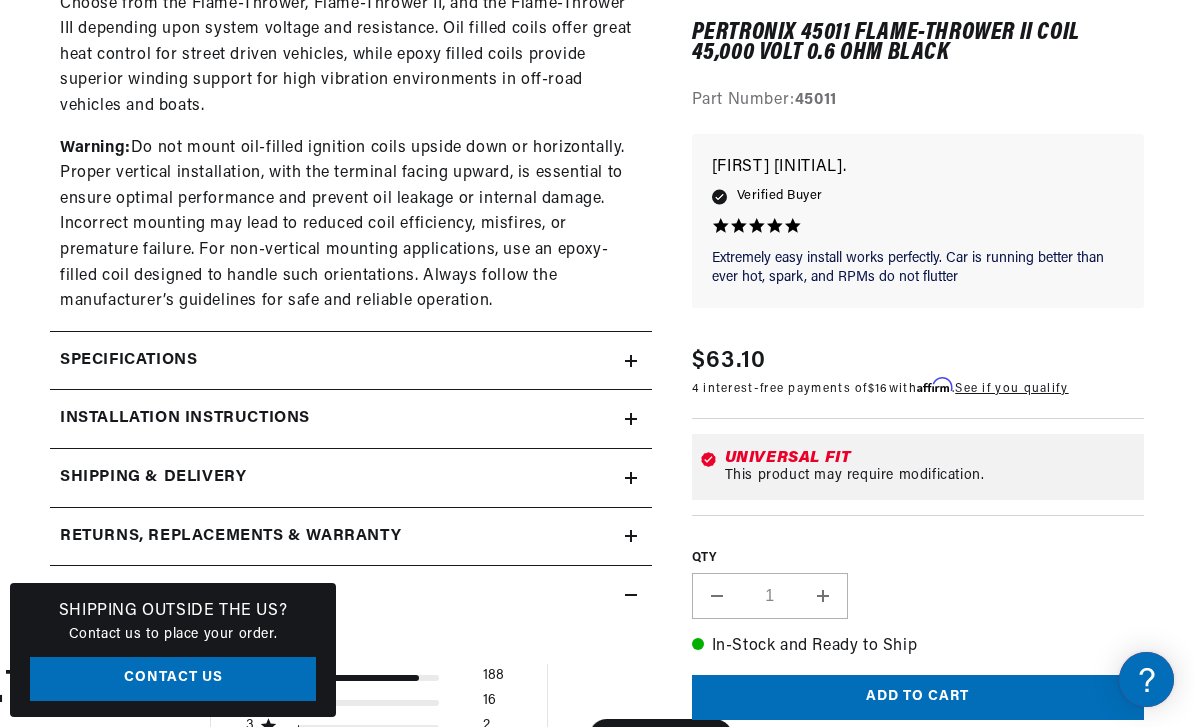 click on "Specifications" at bounding box center [351, -475] 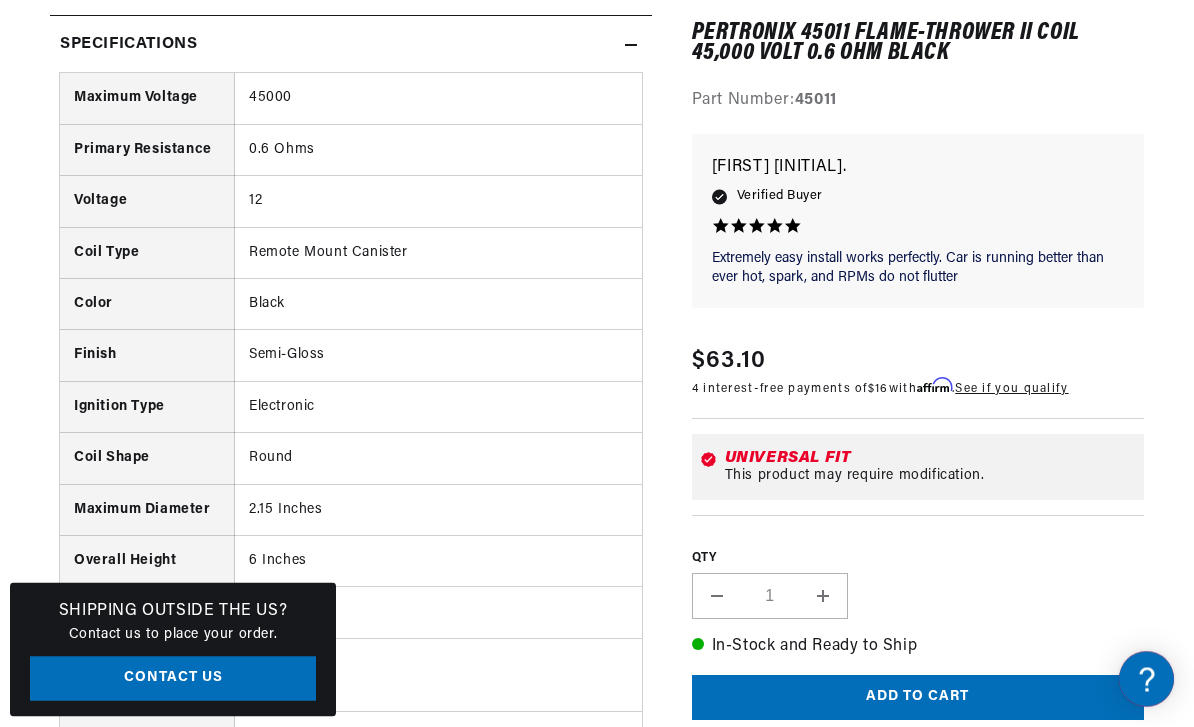 scroll, scrollTop: 1697, scrollLeft: 0, axis: vertical 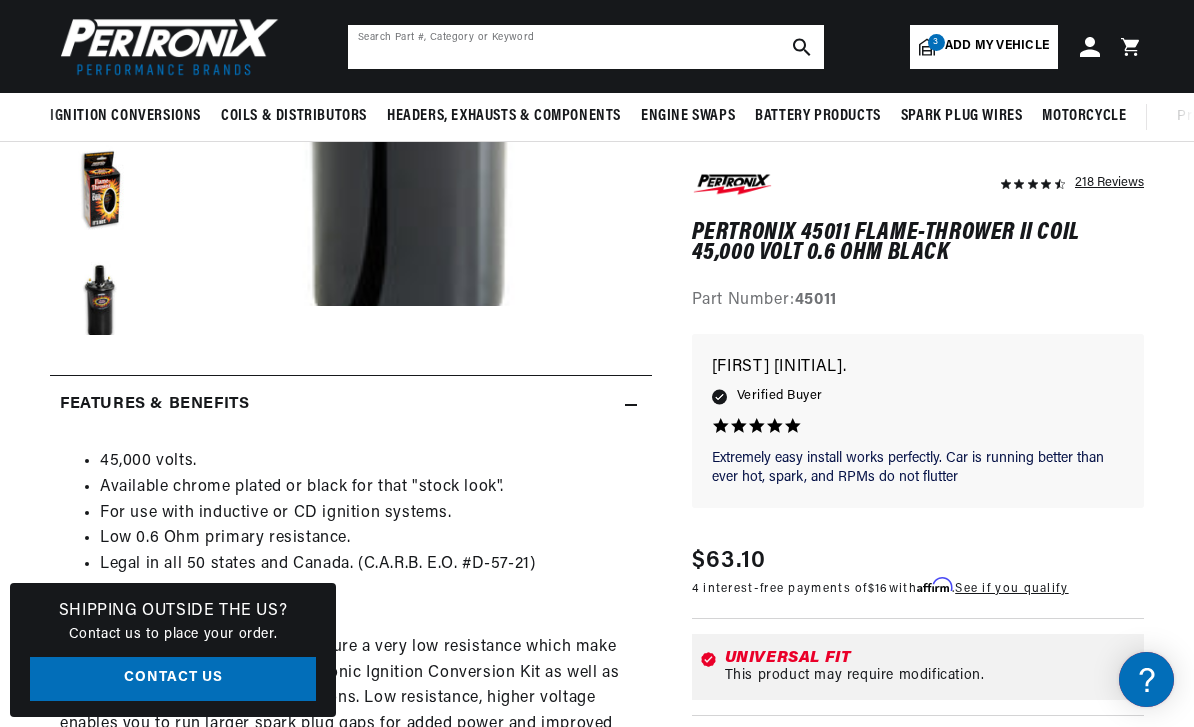 click at bounding box center (586, 47) 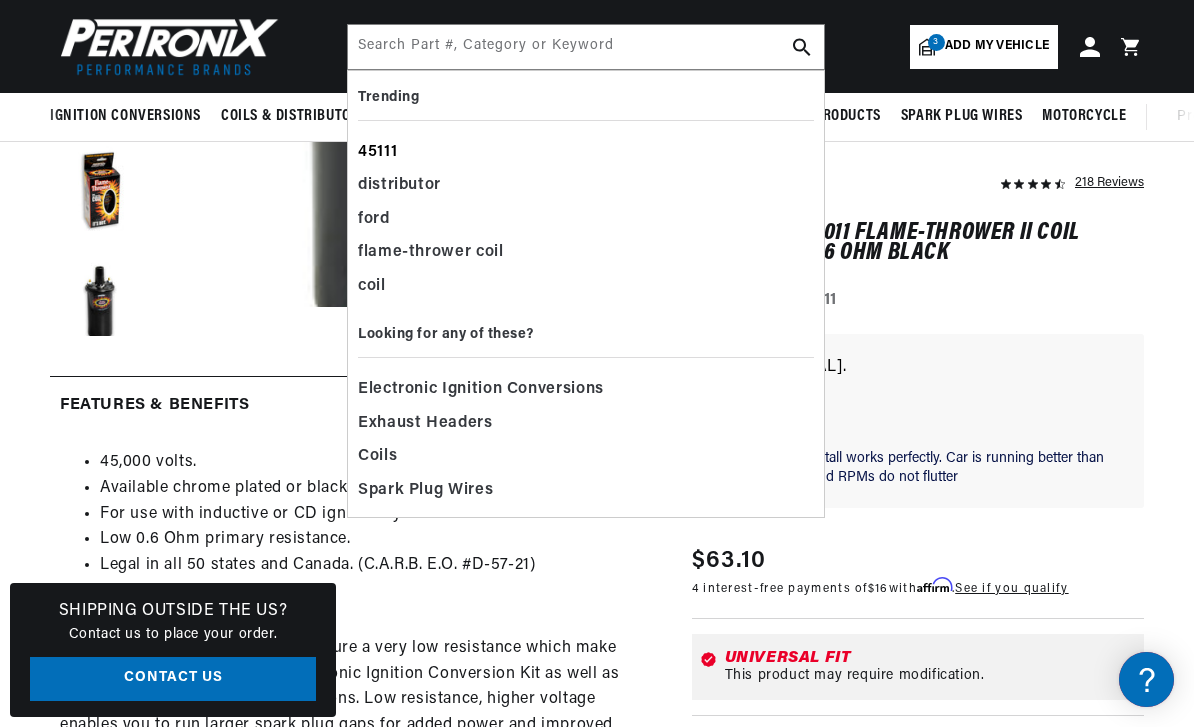 click on "45111" at bounding box center [586, 153] 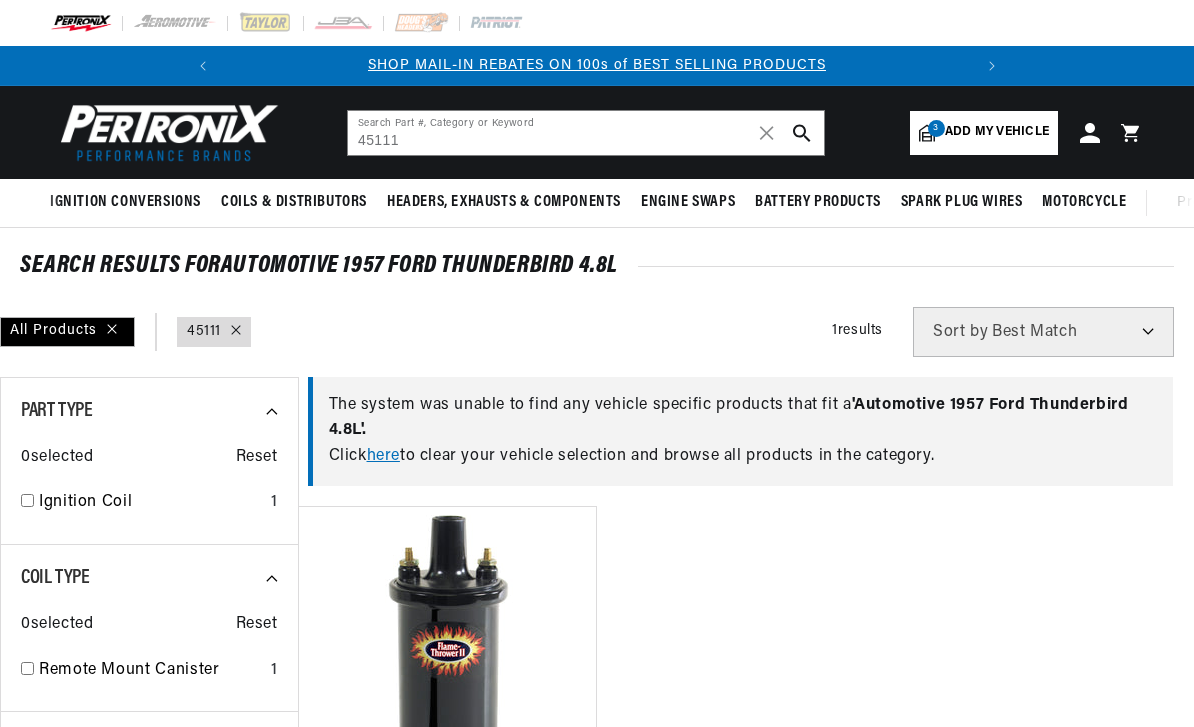 scroll, scrollTop: 0, scrollLeft: 0, axis: both 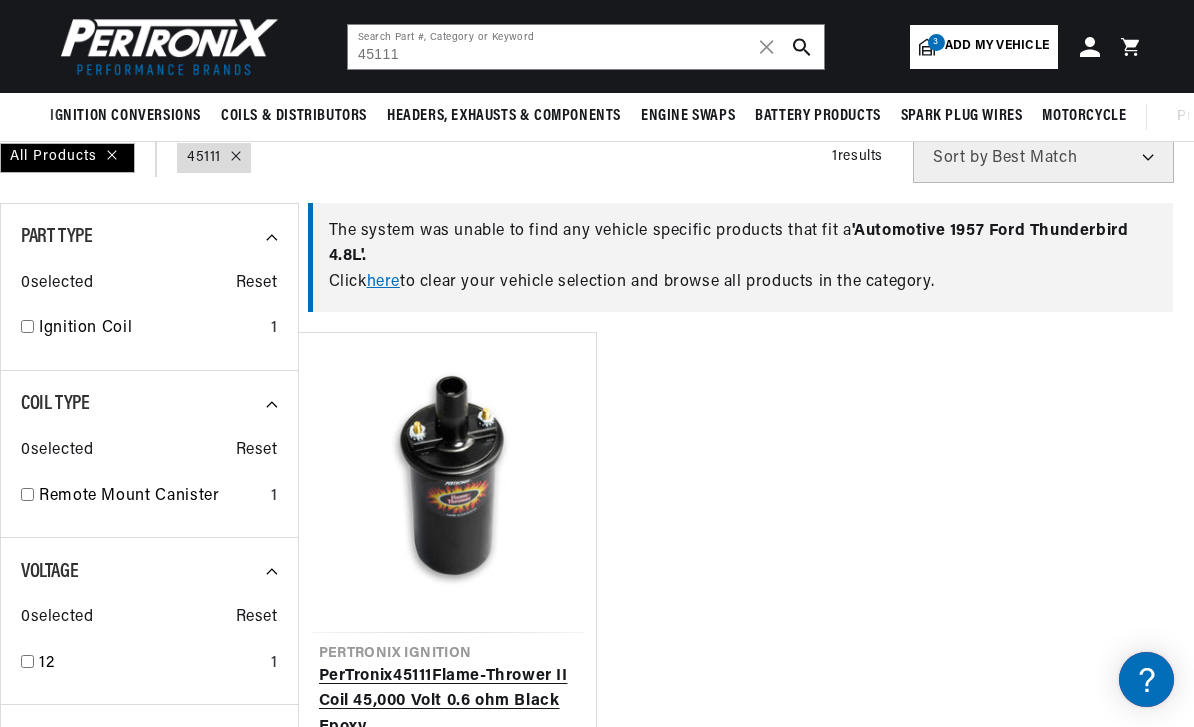 click on "PerTronix  45111  Flame-Thrower II Coil 45,000 Volt 0.6 ohm Black Epoxy" at bounding box center (448, 702) 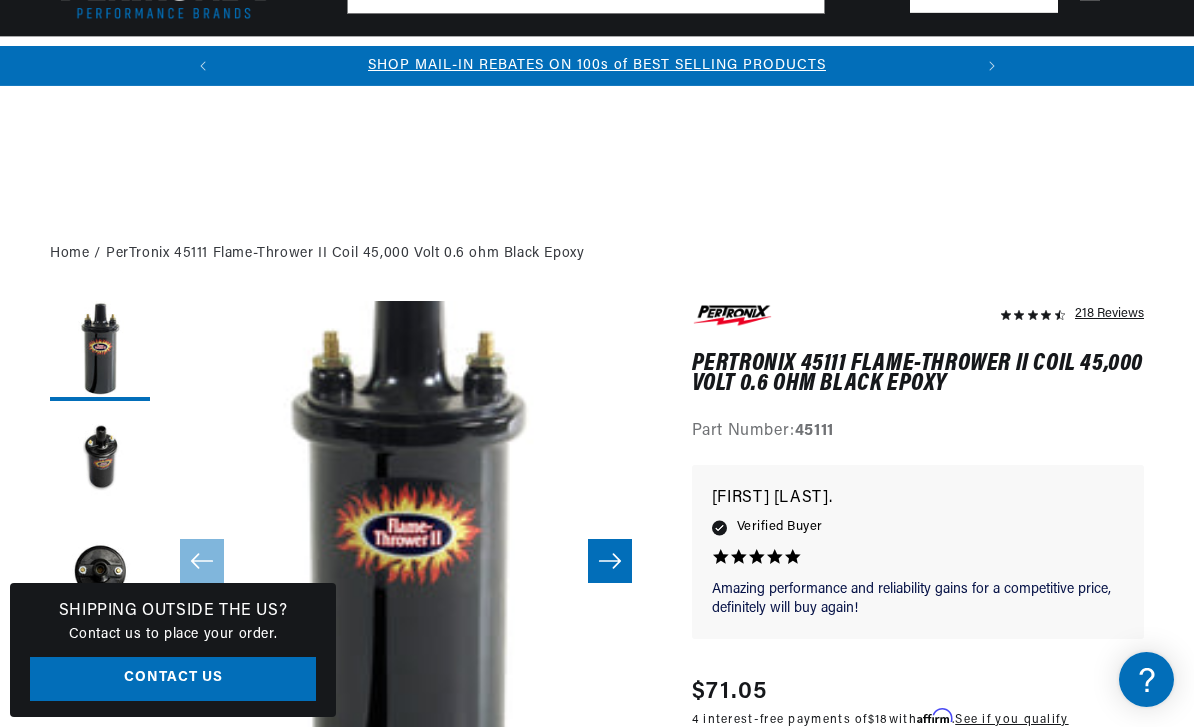 scroll, scrollTop: 513, scrollLeft: 0, axis: vertical 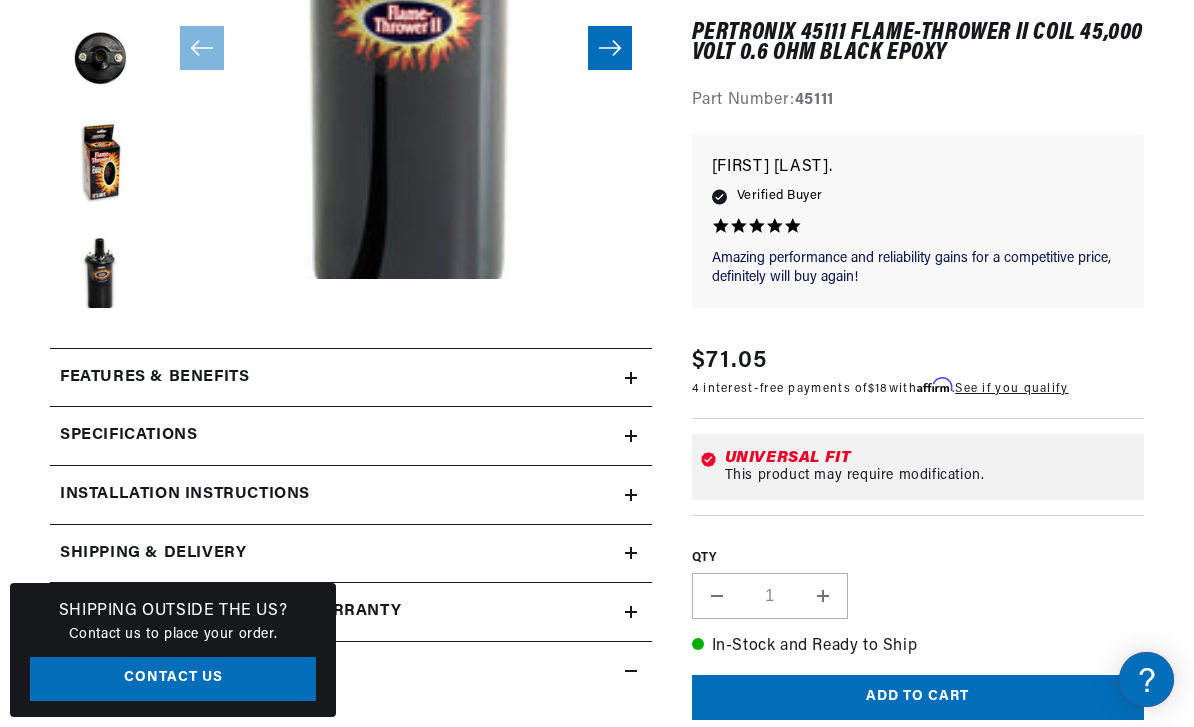 click on "Features & Benefits" at bounding box center (154, 378) 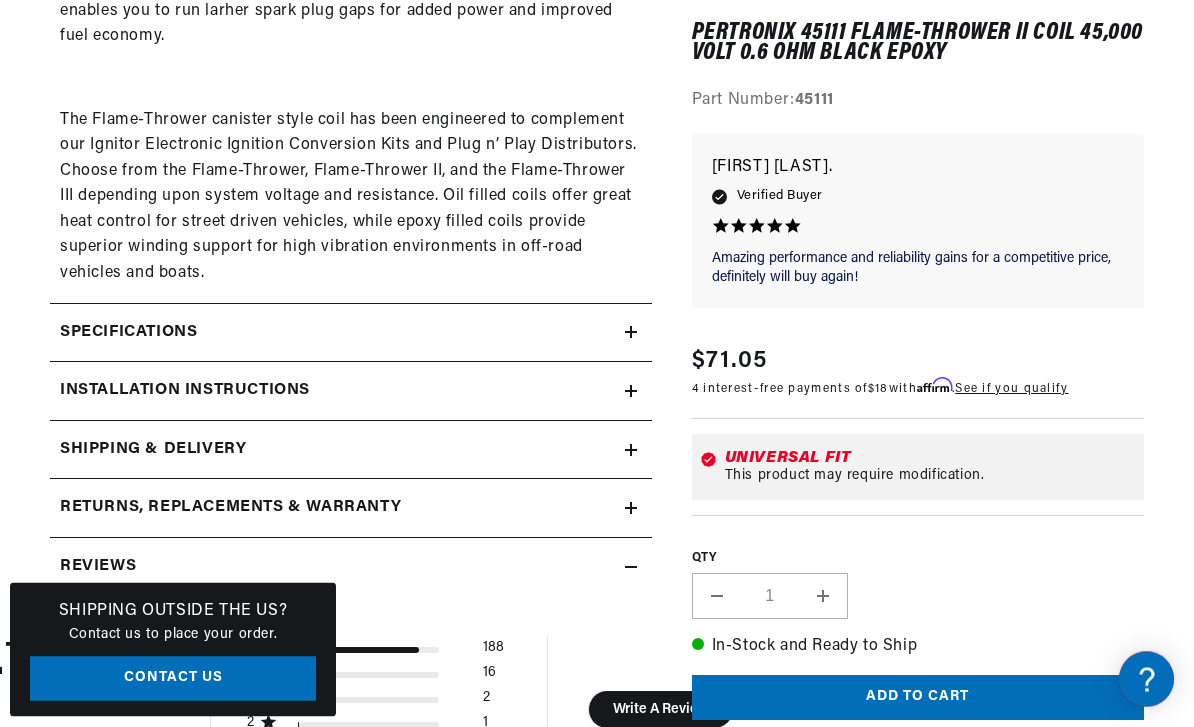 scroll, scrollTop: 1203, scrollLeft: 0, axis: vertical 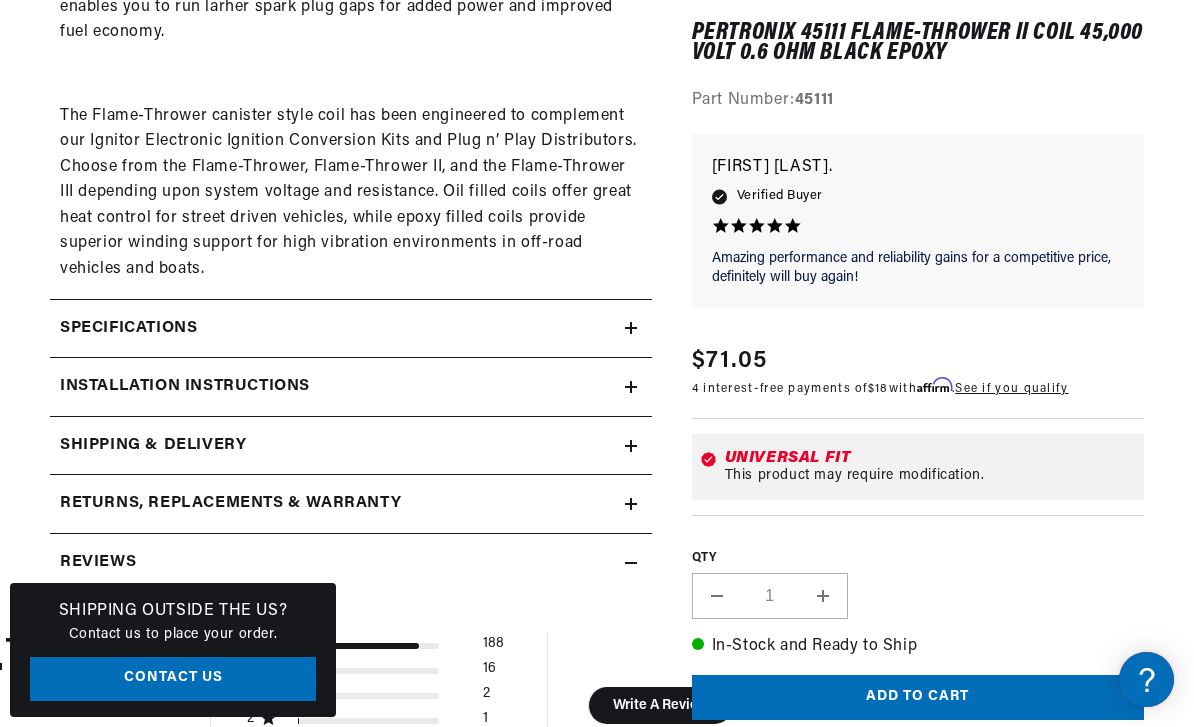 click on "Specifications" at bounding box center (154, -312) 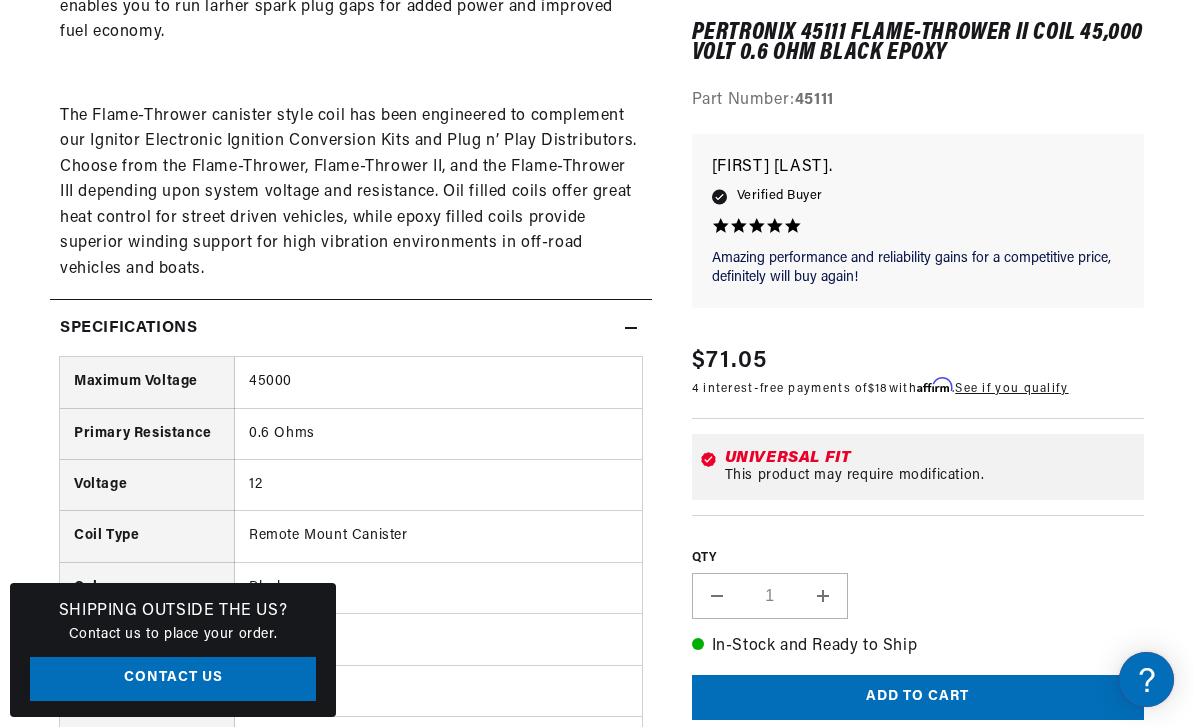 scroll, scrollTop: 0, scrollLeft: 747, axis: horizontal 